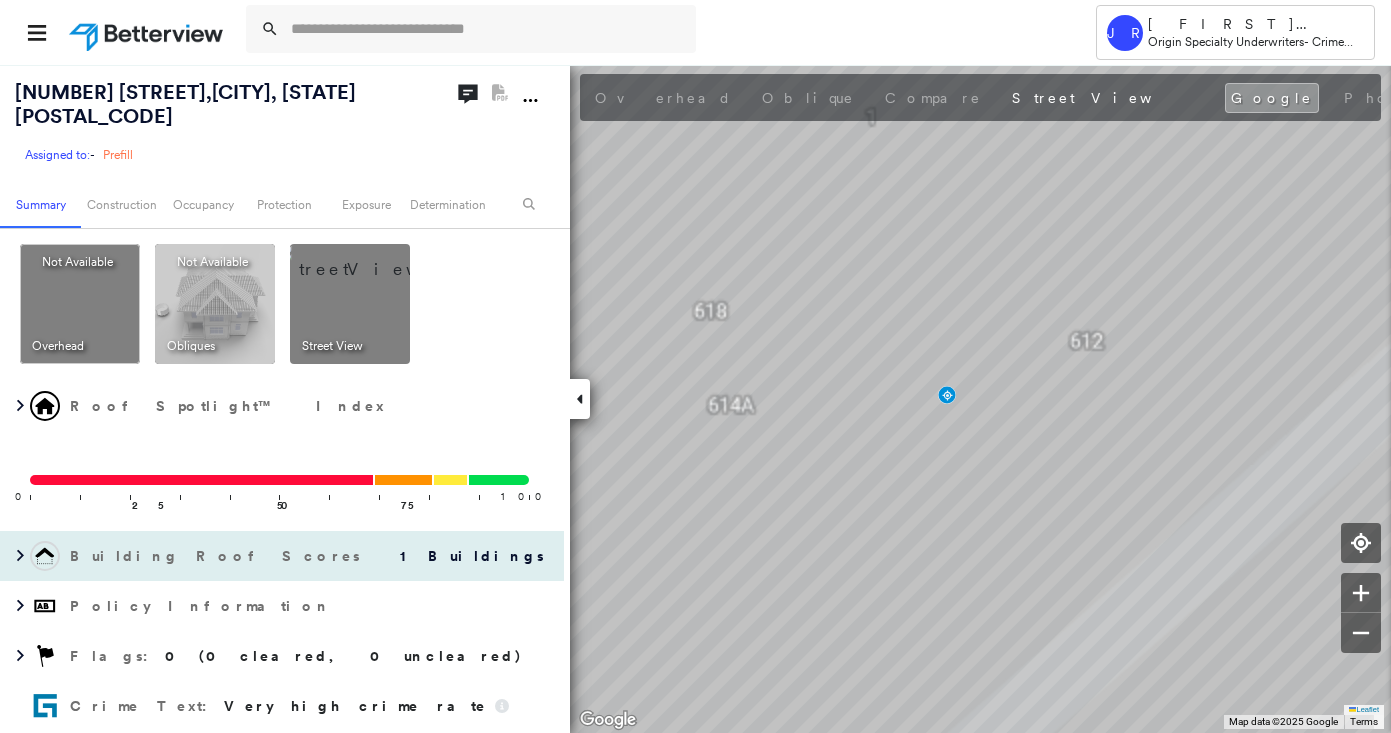 scroll, scrollTop: 0, scrollLeft: 0, axis: both 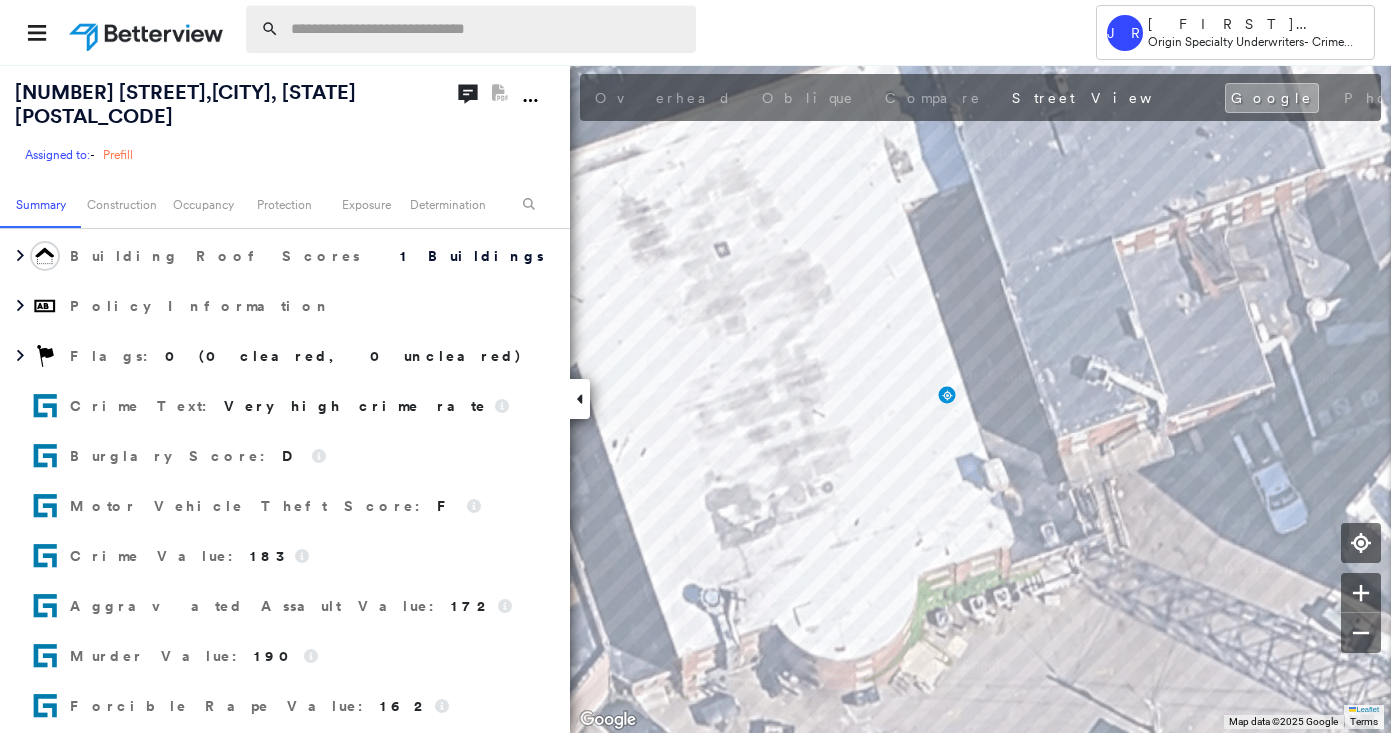 click at bounding box center (487, 29) 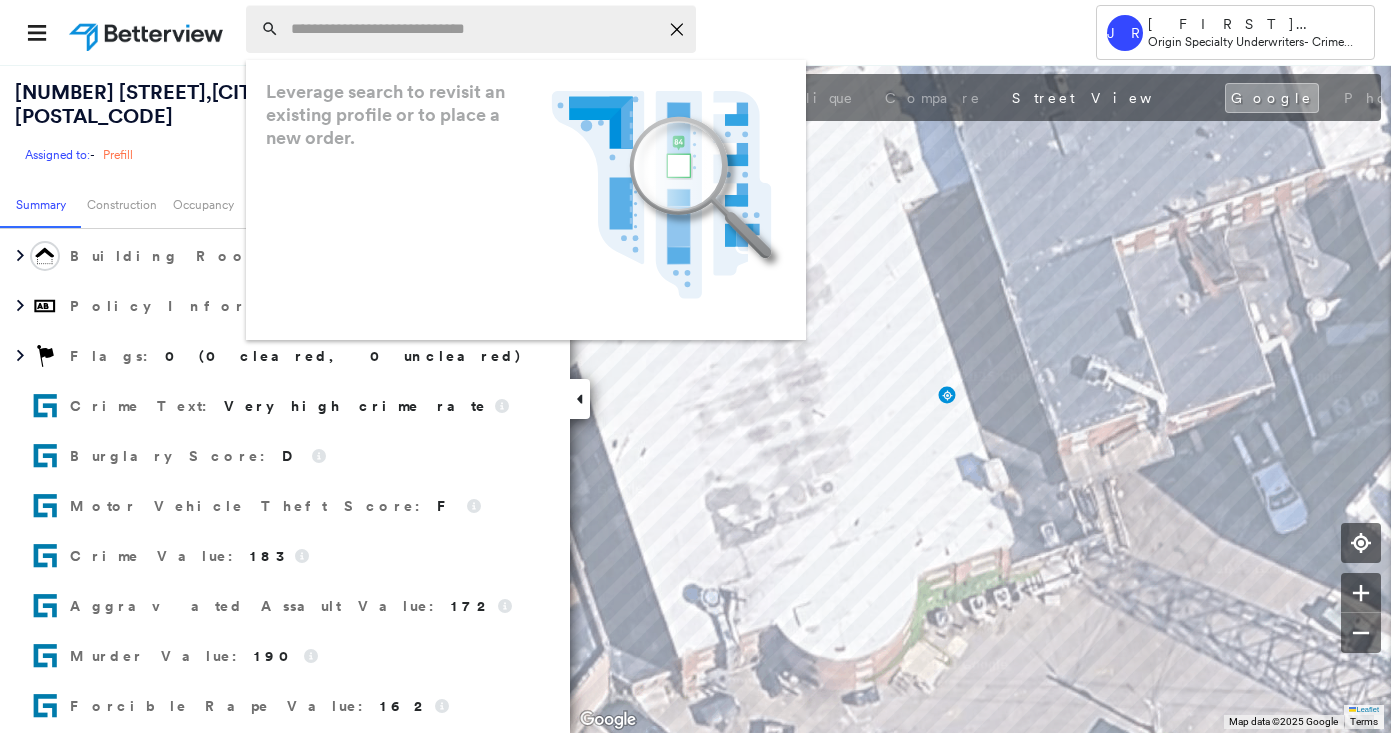 paste on "**********" 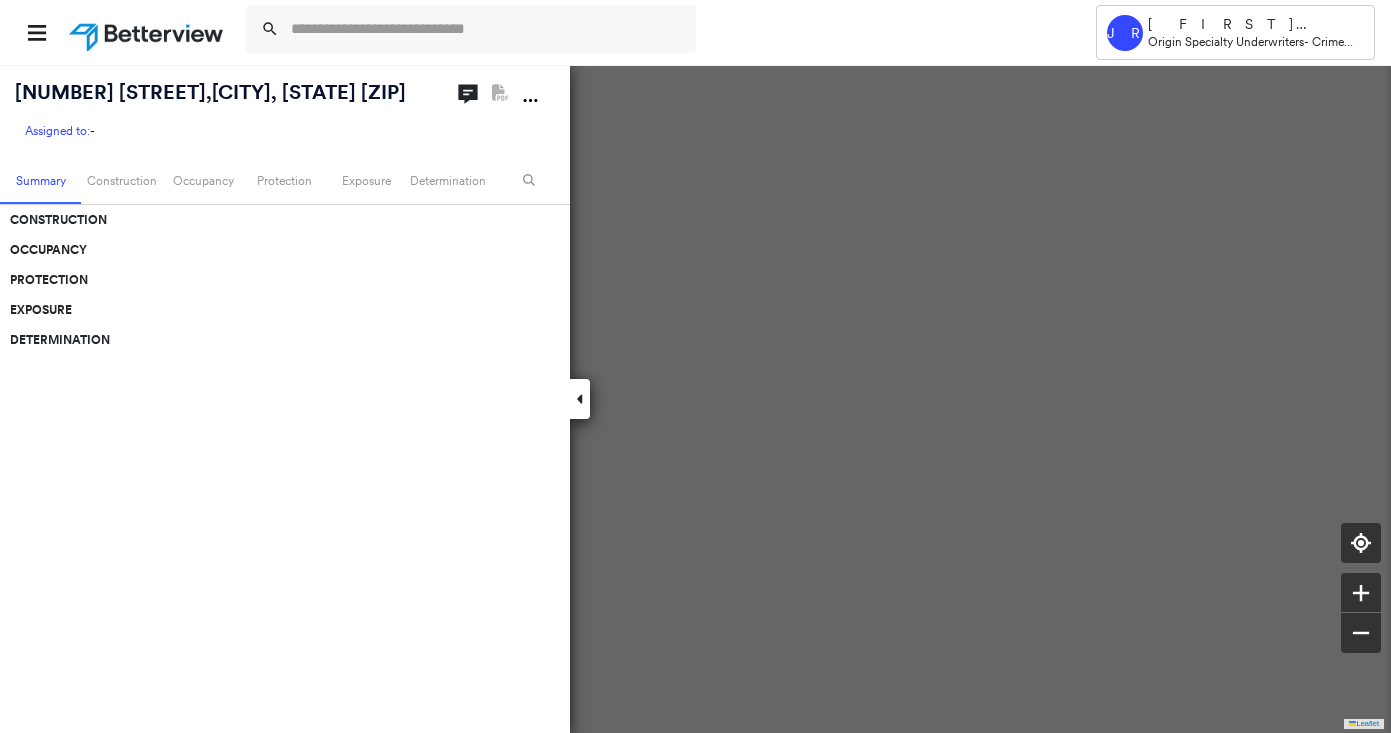 click at bounding box center (487, 29) 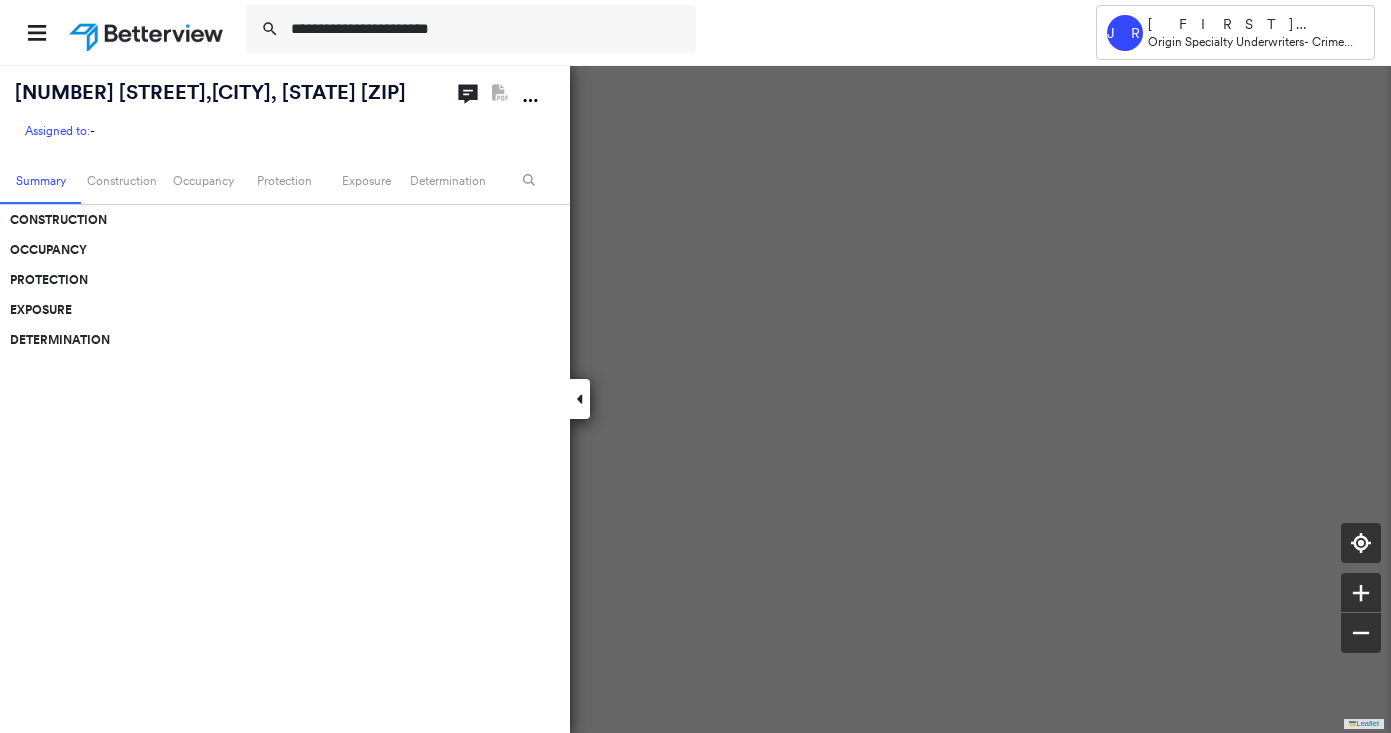scroll, scrollTop: 0, scrollLeft: 0, axis: both 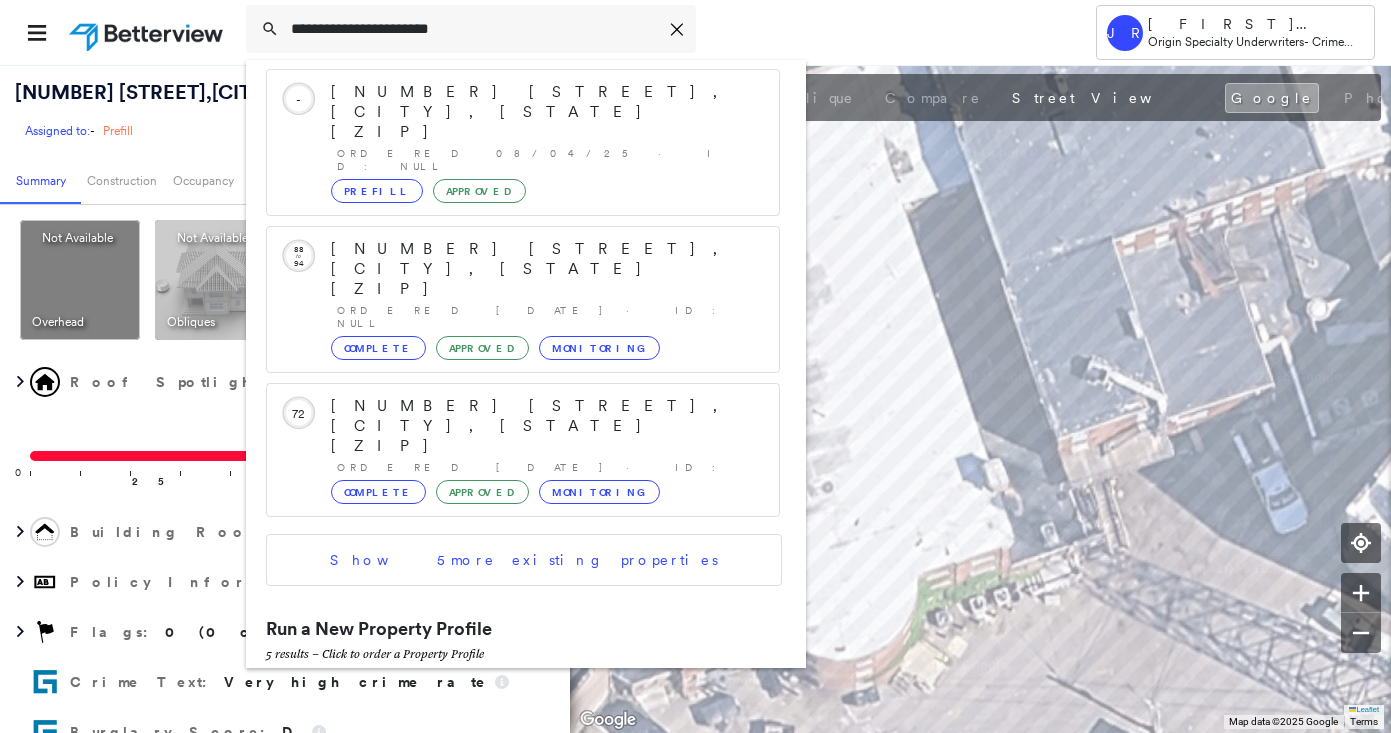 type on "**********" 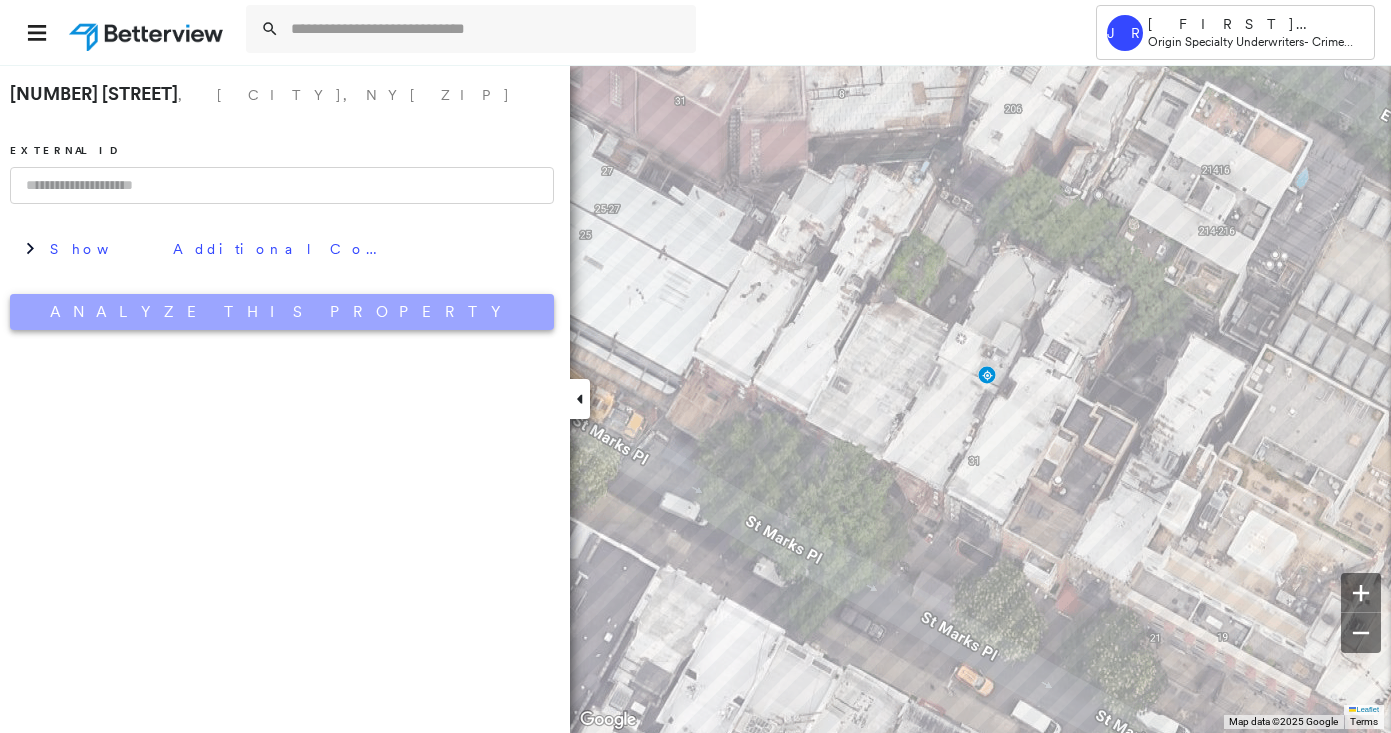 click on "Analyze This Property" at bounding box center (282, 312) 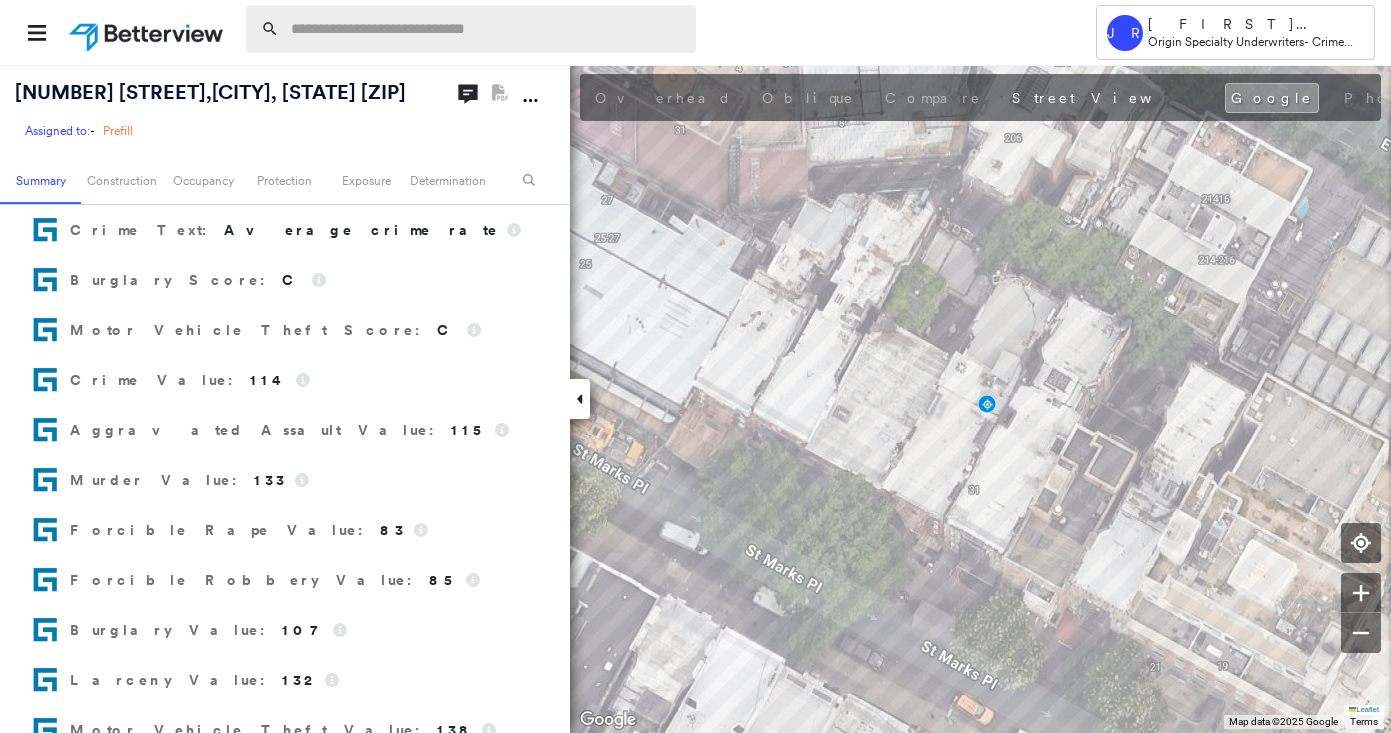 click at bounding box center (487, 29) 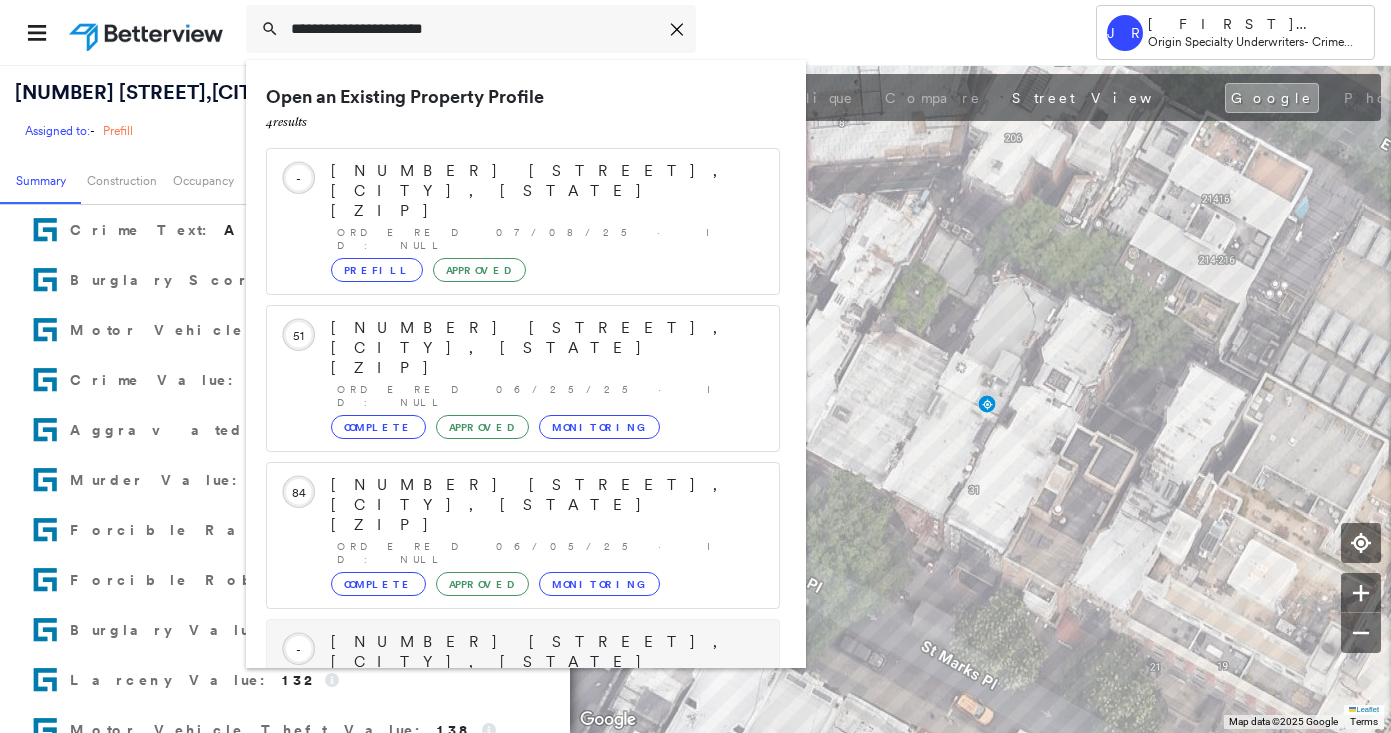 scroll, scrollTop: 57, scrollLeft: 0, axis: vertical 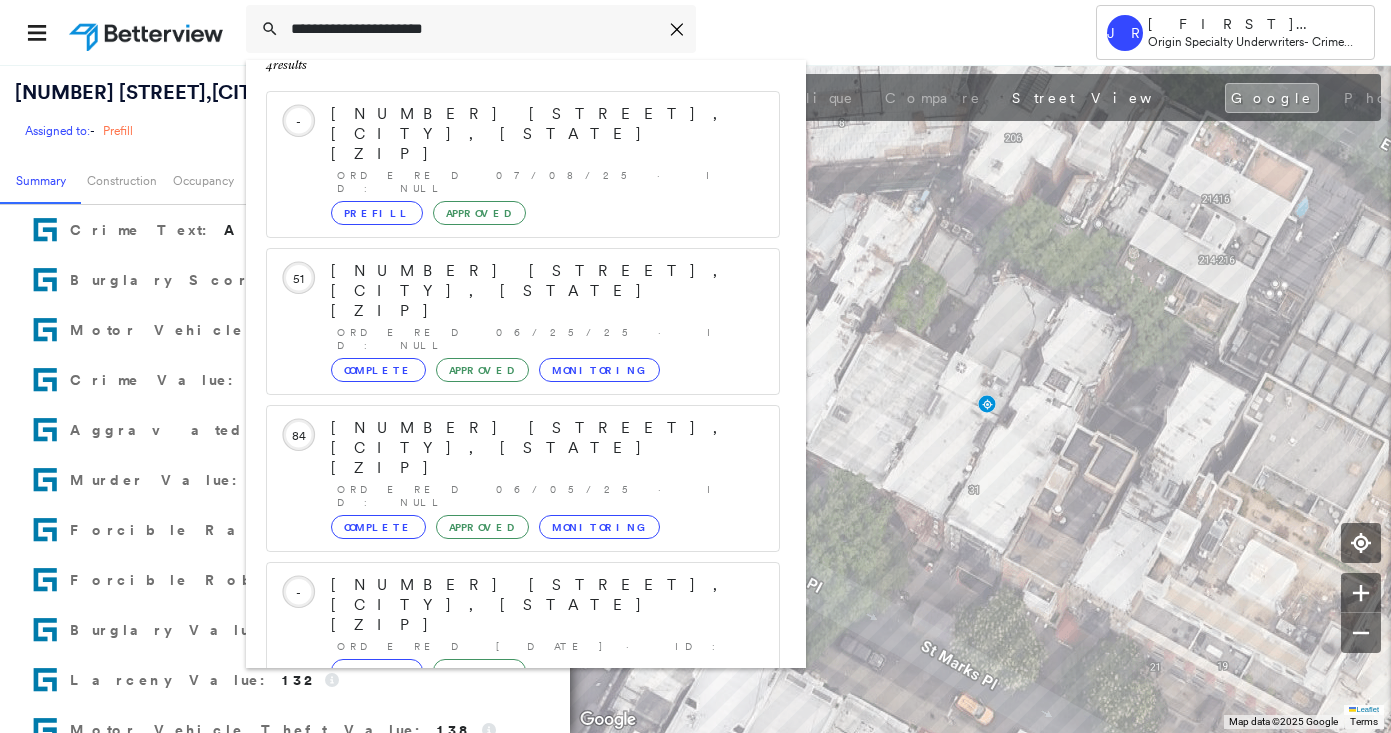 type on "**********" 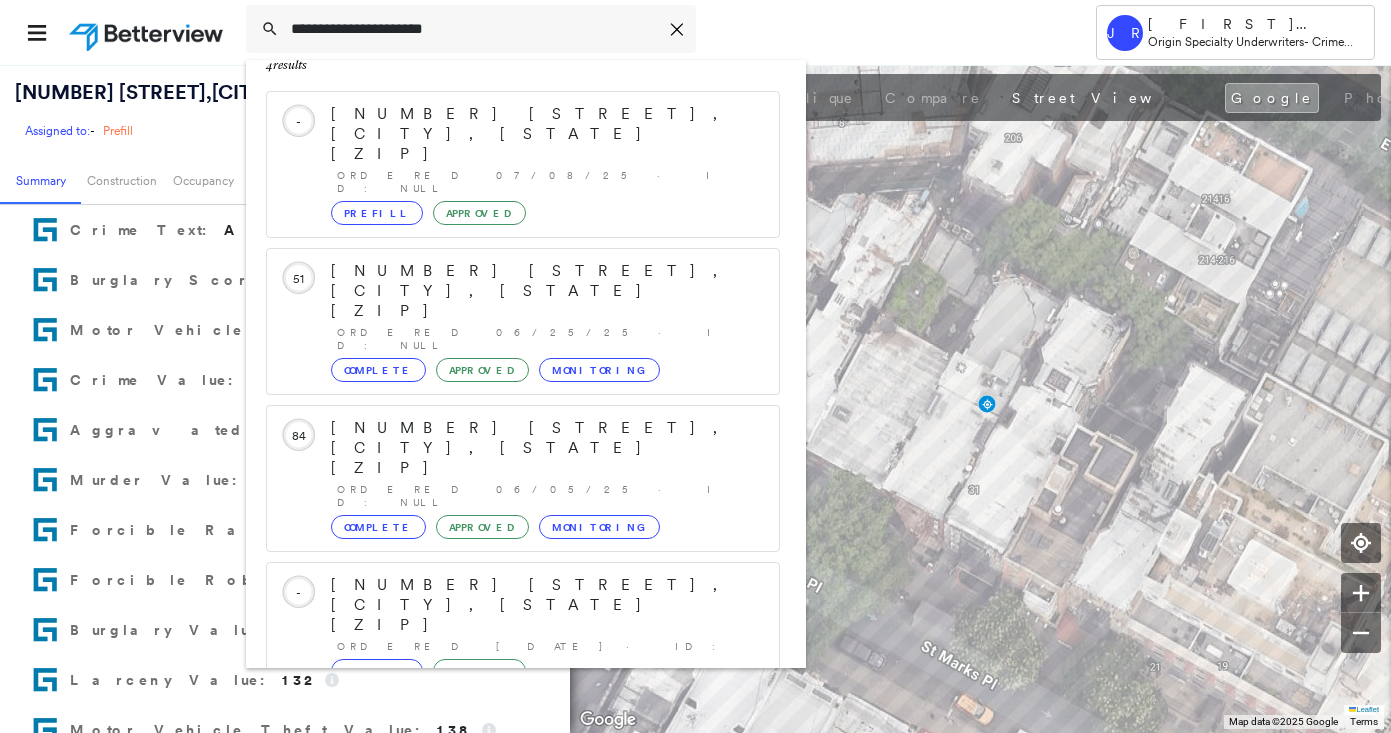 click 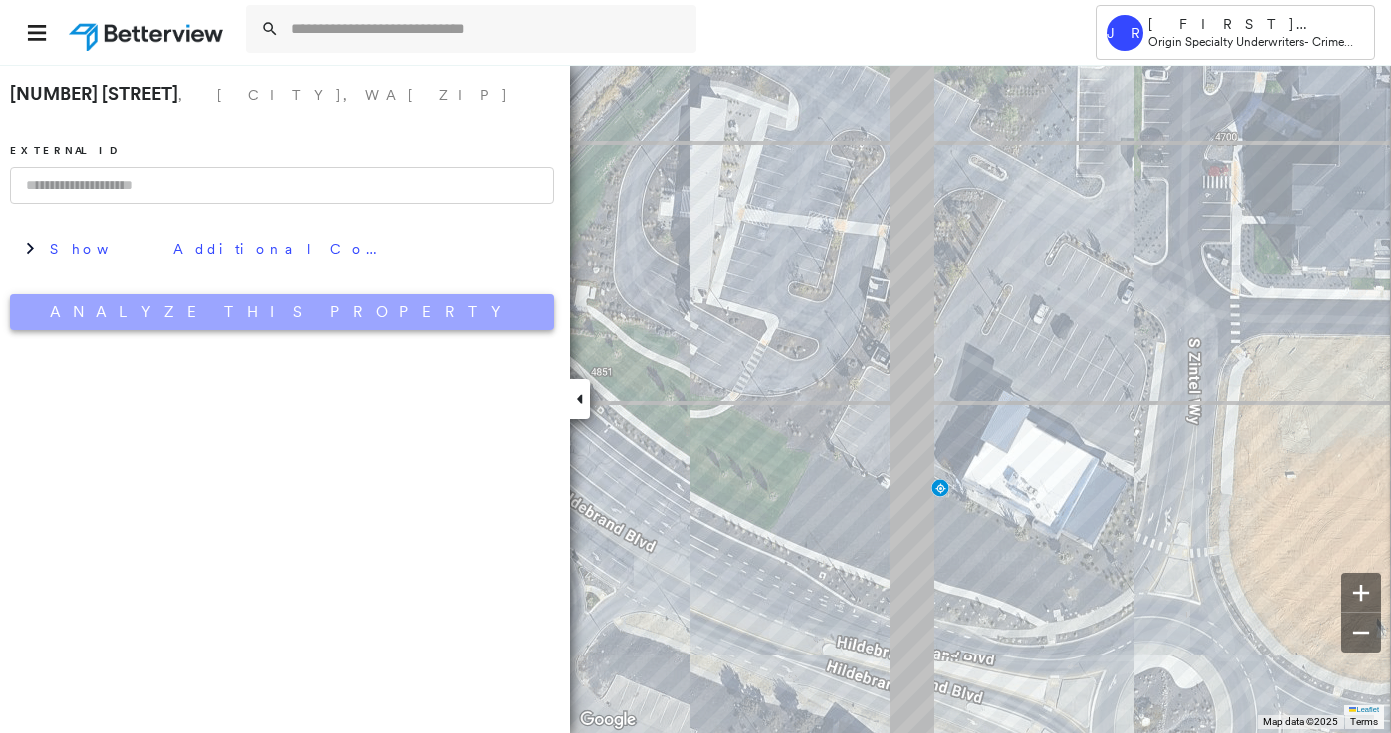 click on "Analyze This Property" at bounding box center (282, 312) 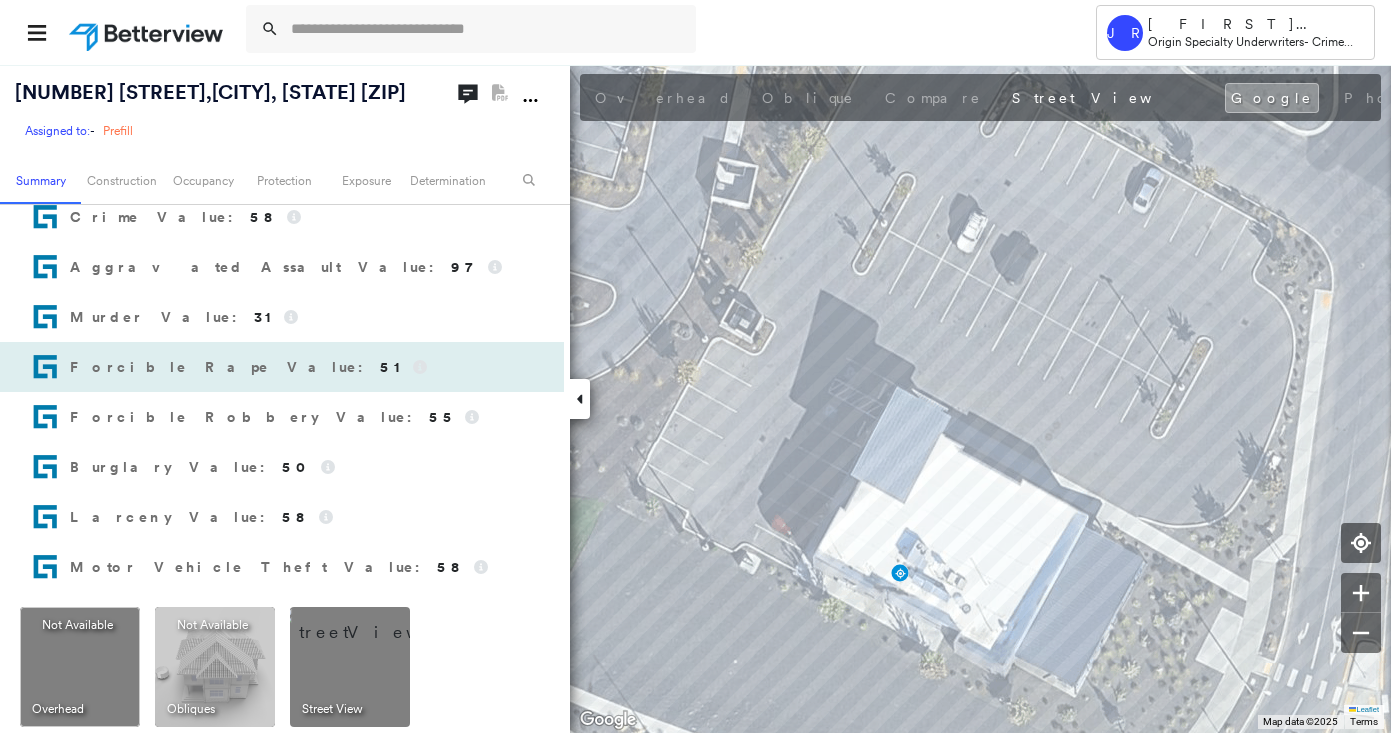 scroll, scrollTop: 200, scrollLeft: 0, axis: vertical 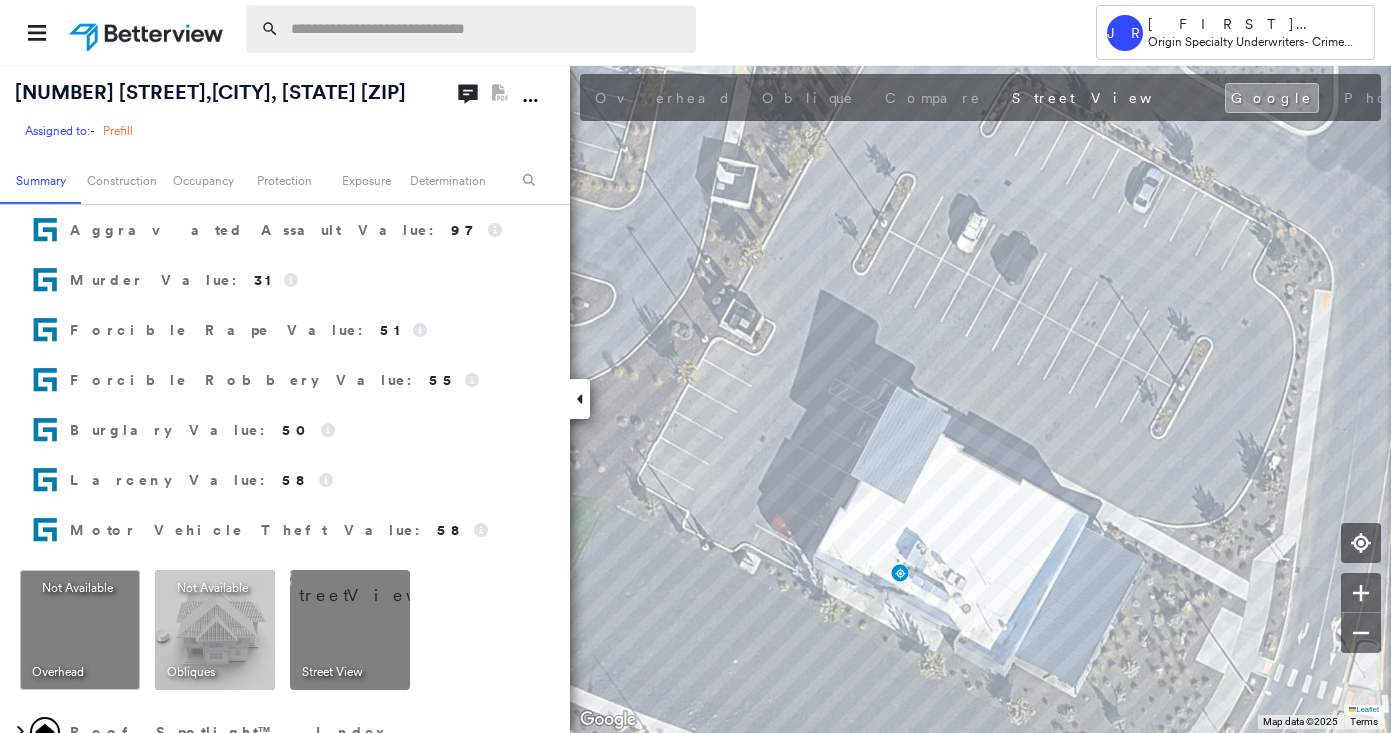 click at bounding box center [487, 29] 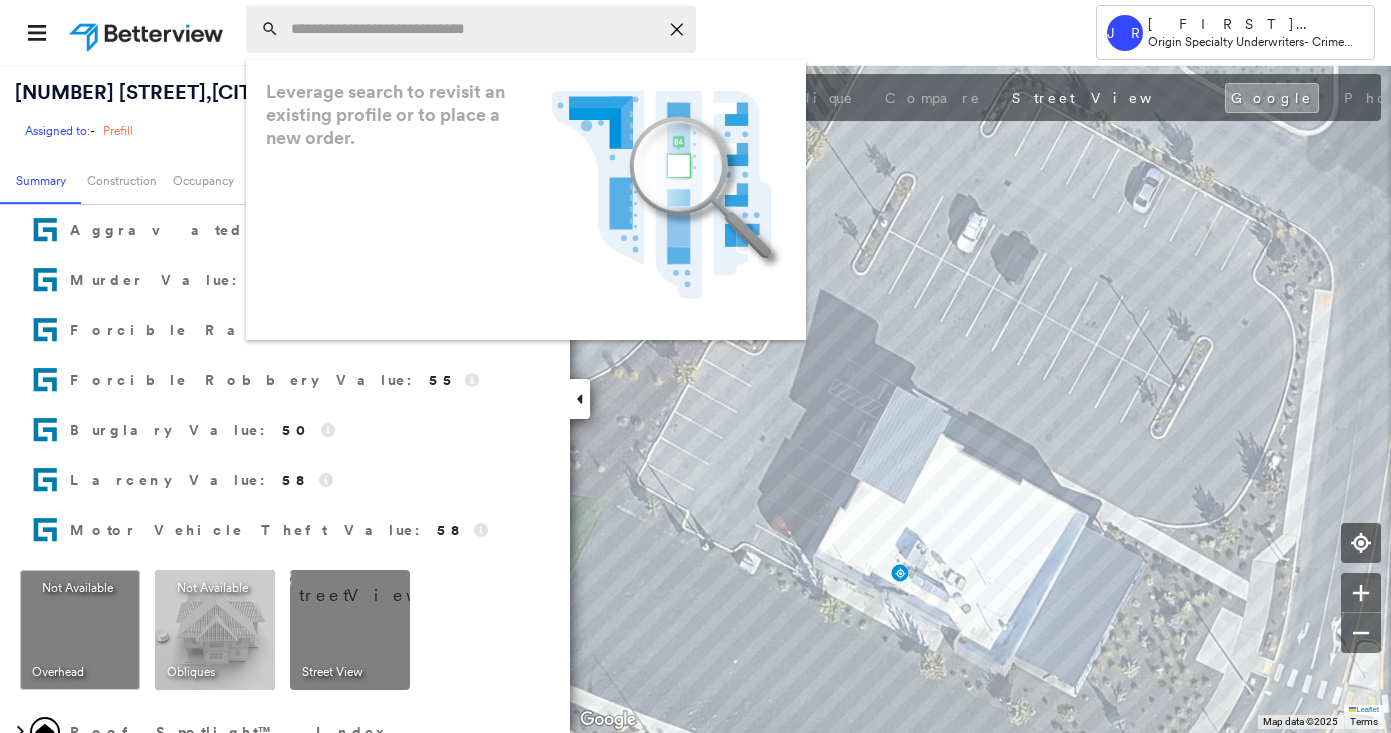 paste on "**********" 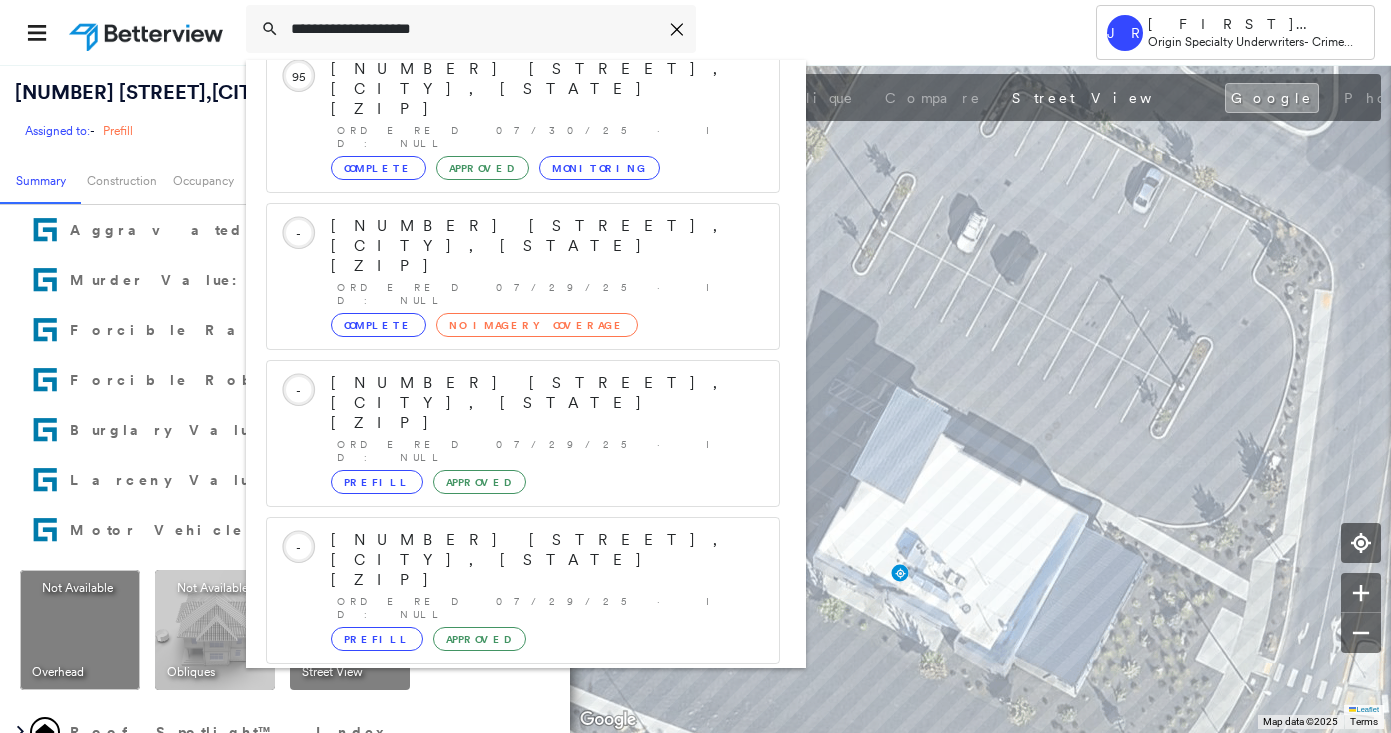 scroll, scrollTop: 213, scrollLeft: 0, axis: vertical 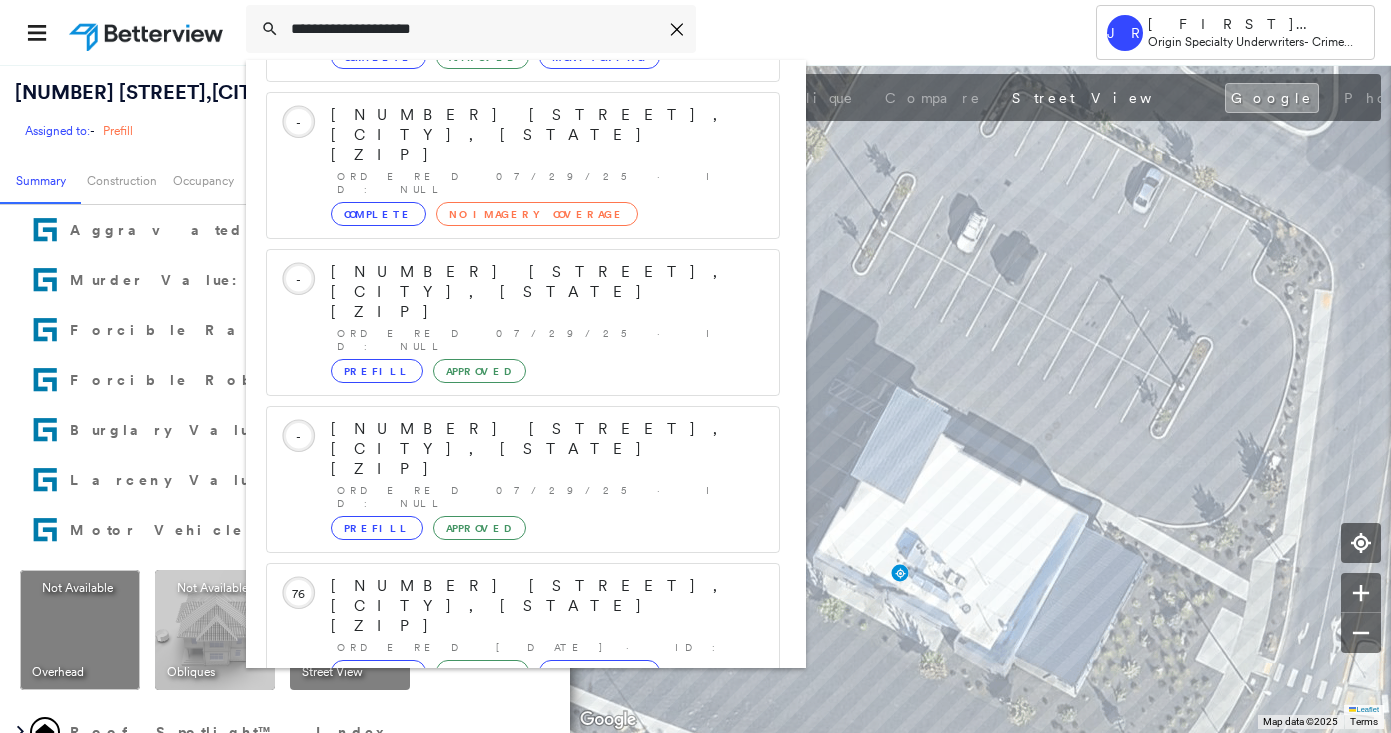 type on "**********" 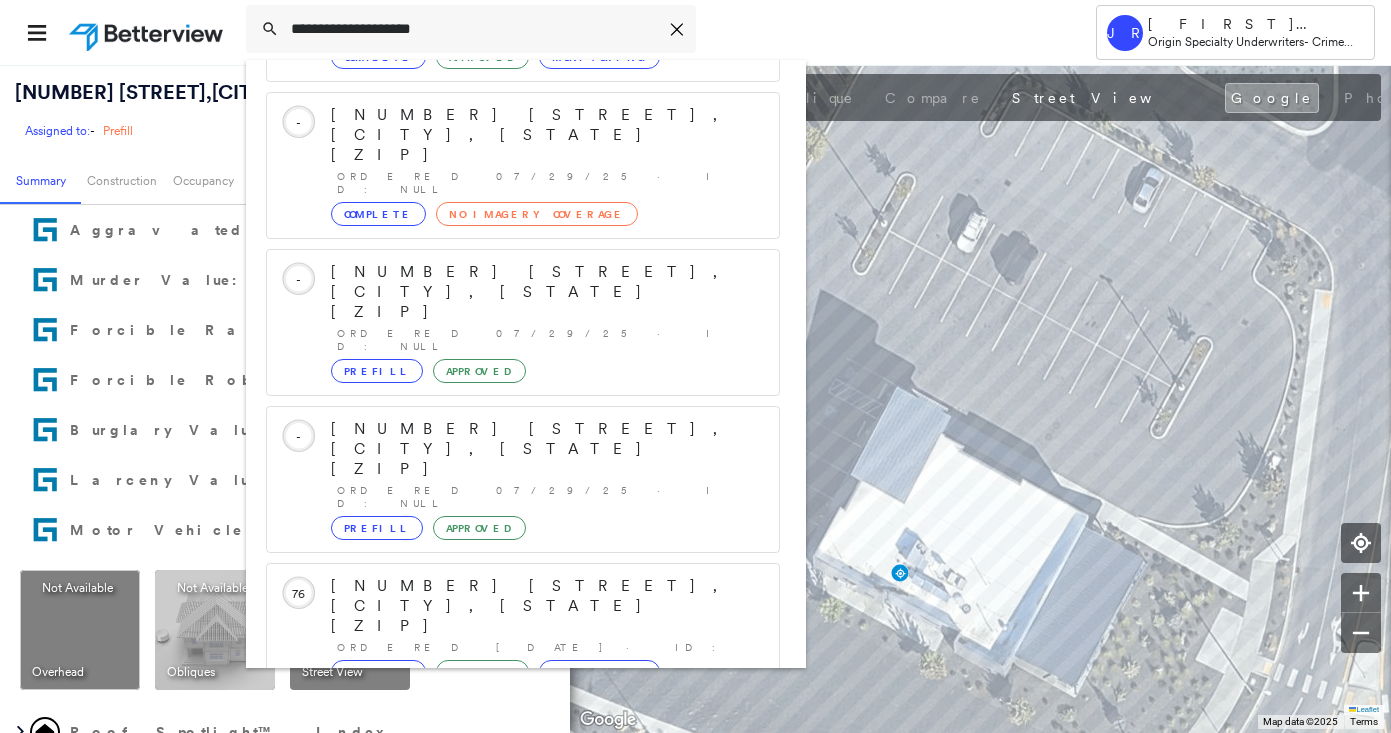 click 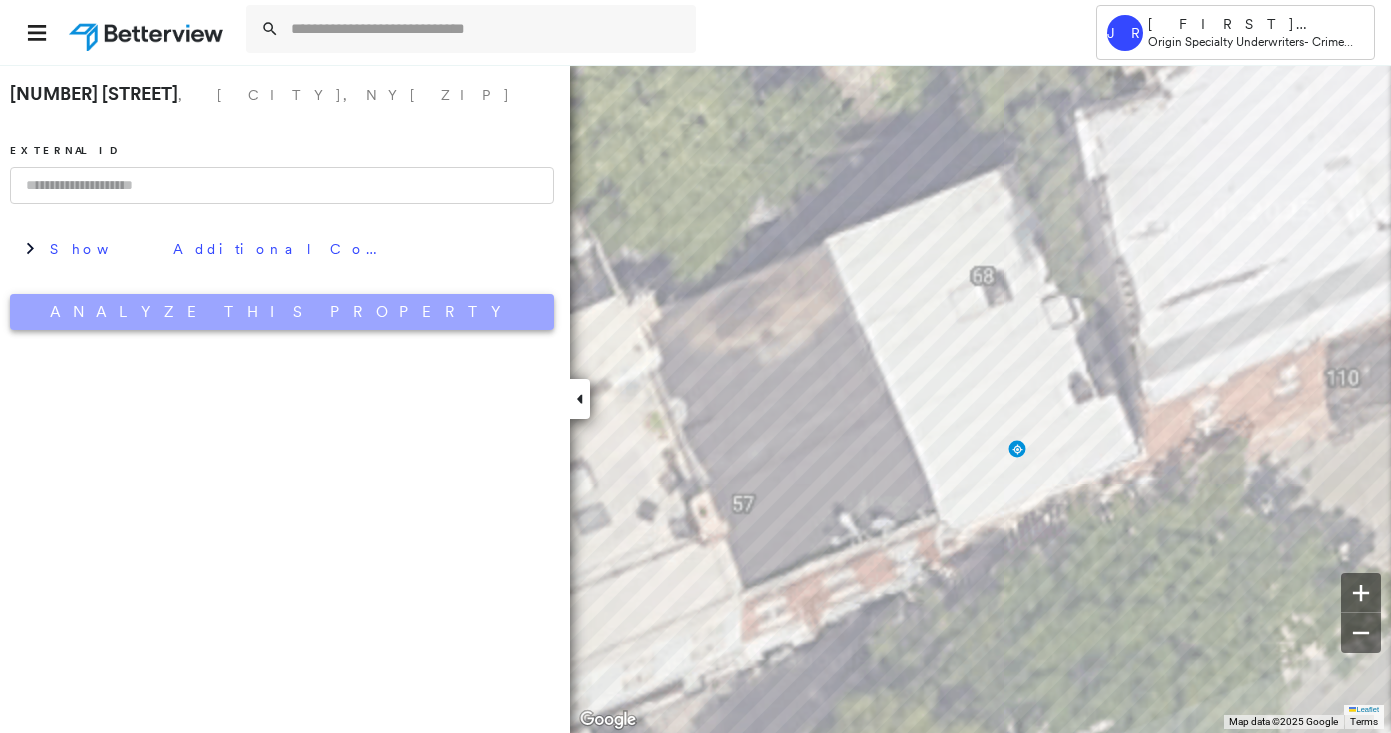 click on "Analyze This Property" at bounding box center [282, 312] 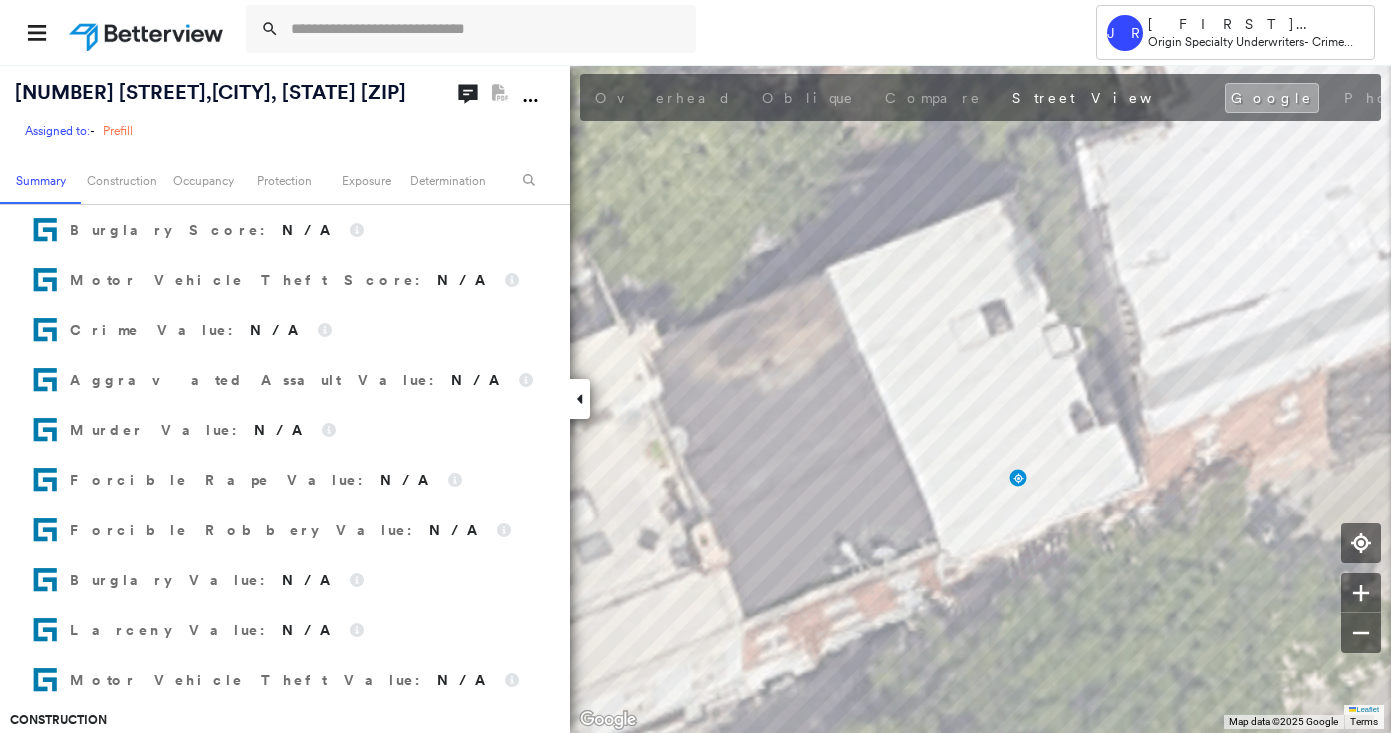 scroll, scrollTop: 502, scrollLeft: 0, axis: vertical 